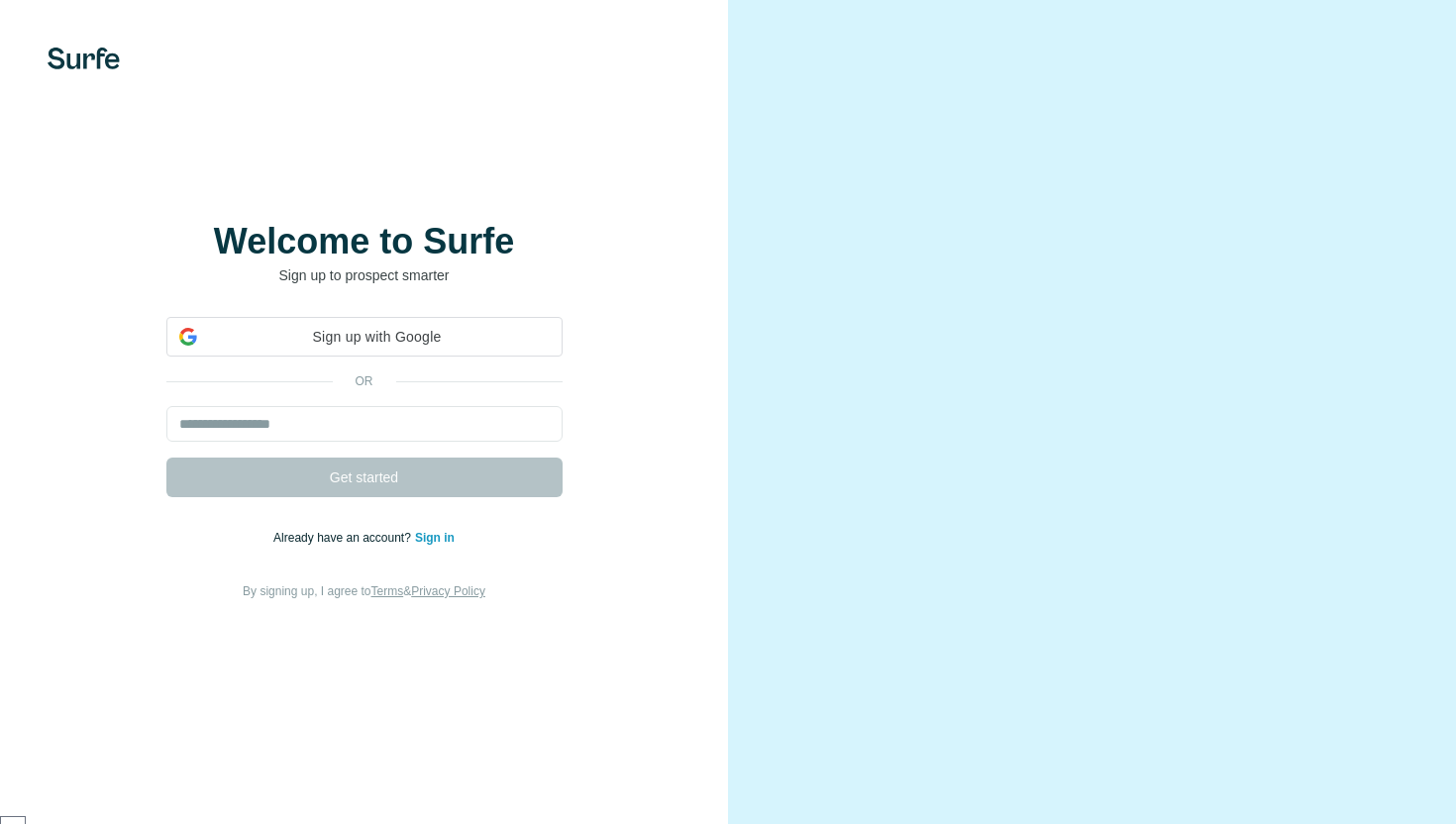 scroll, scrollTop: 0, scrollLeft: 0, axis: both 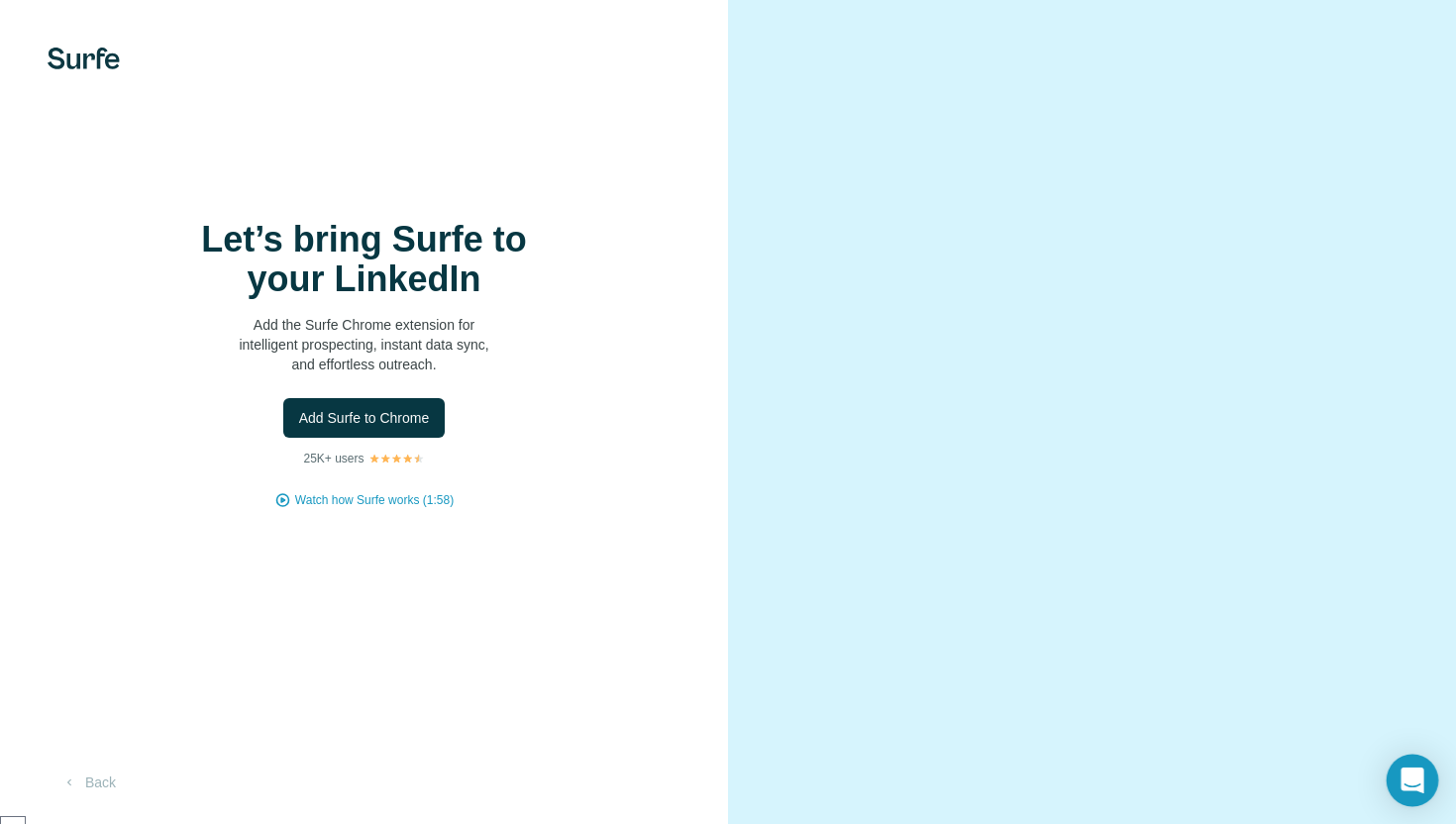 click 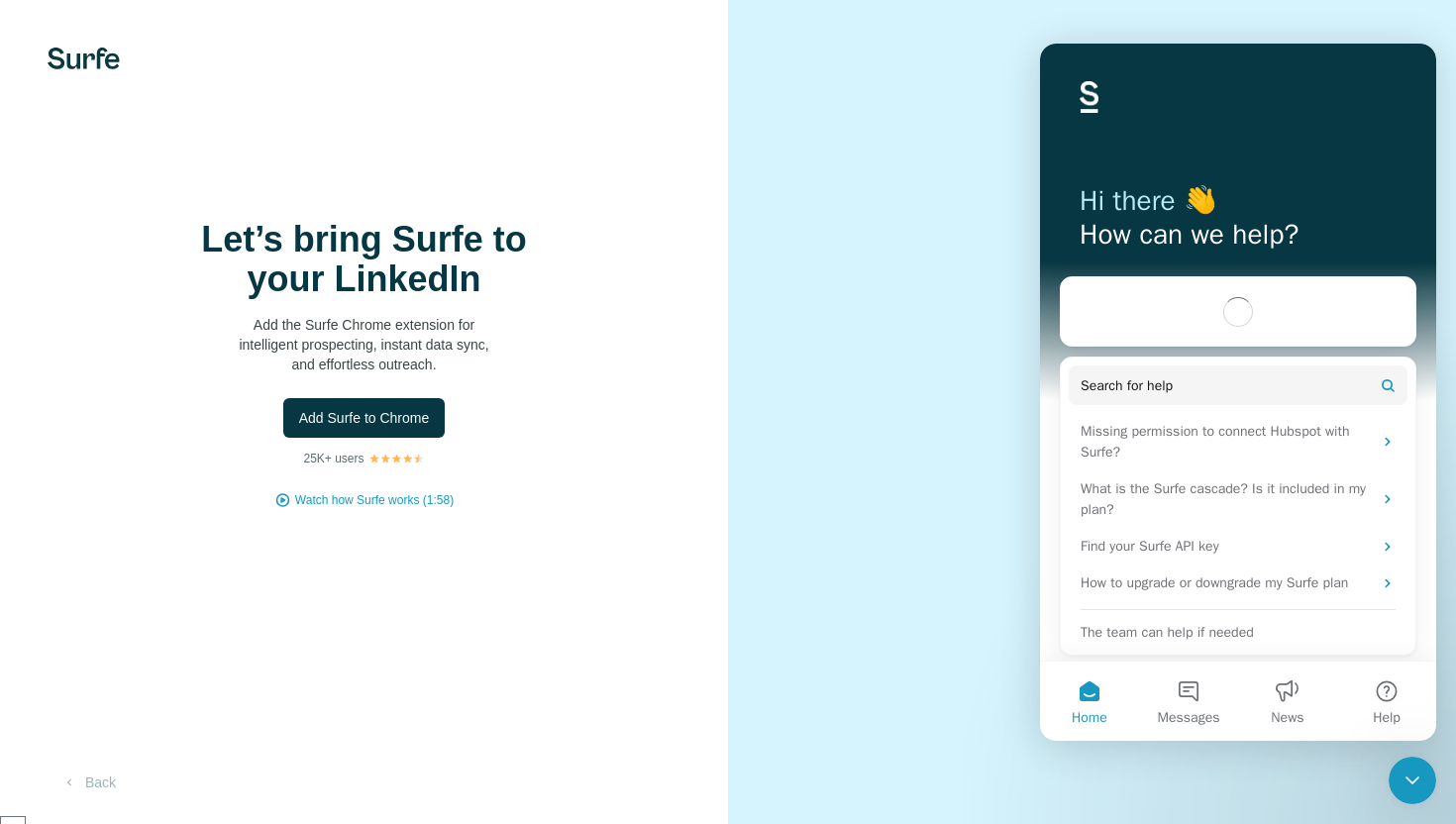 scroll, scrollTop: 0, scrollLeft: 0, axis: both 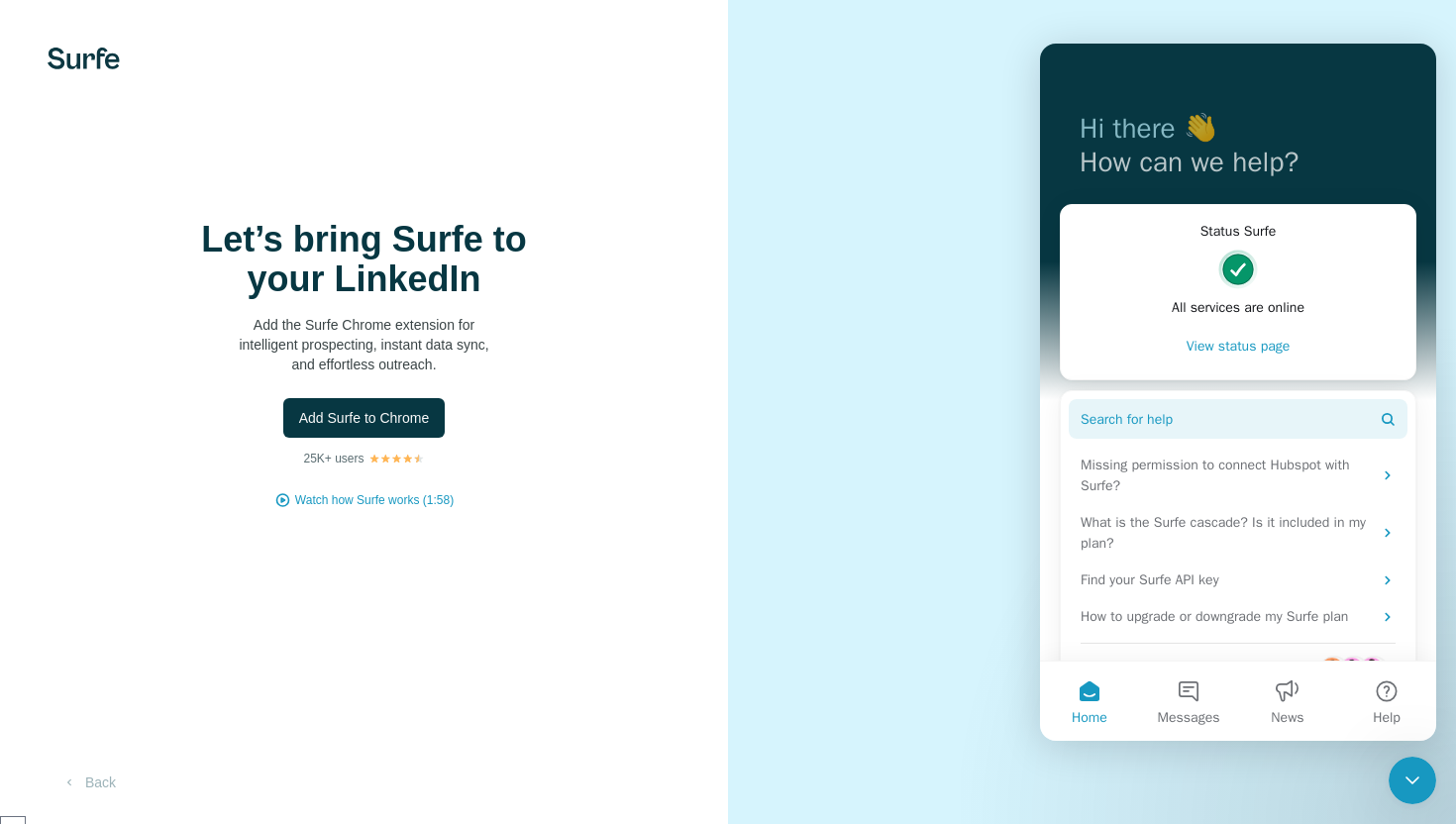 click on "Search for help" at bounding box center [1238, 419] 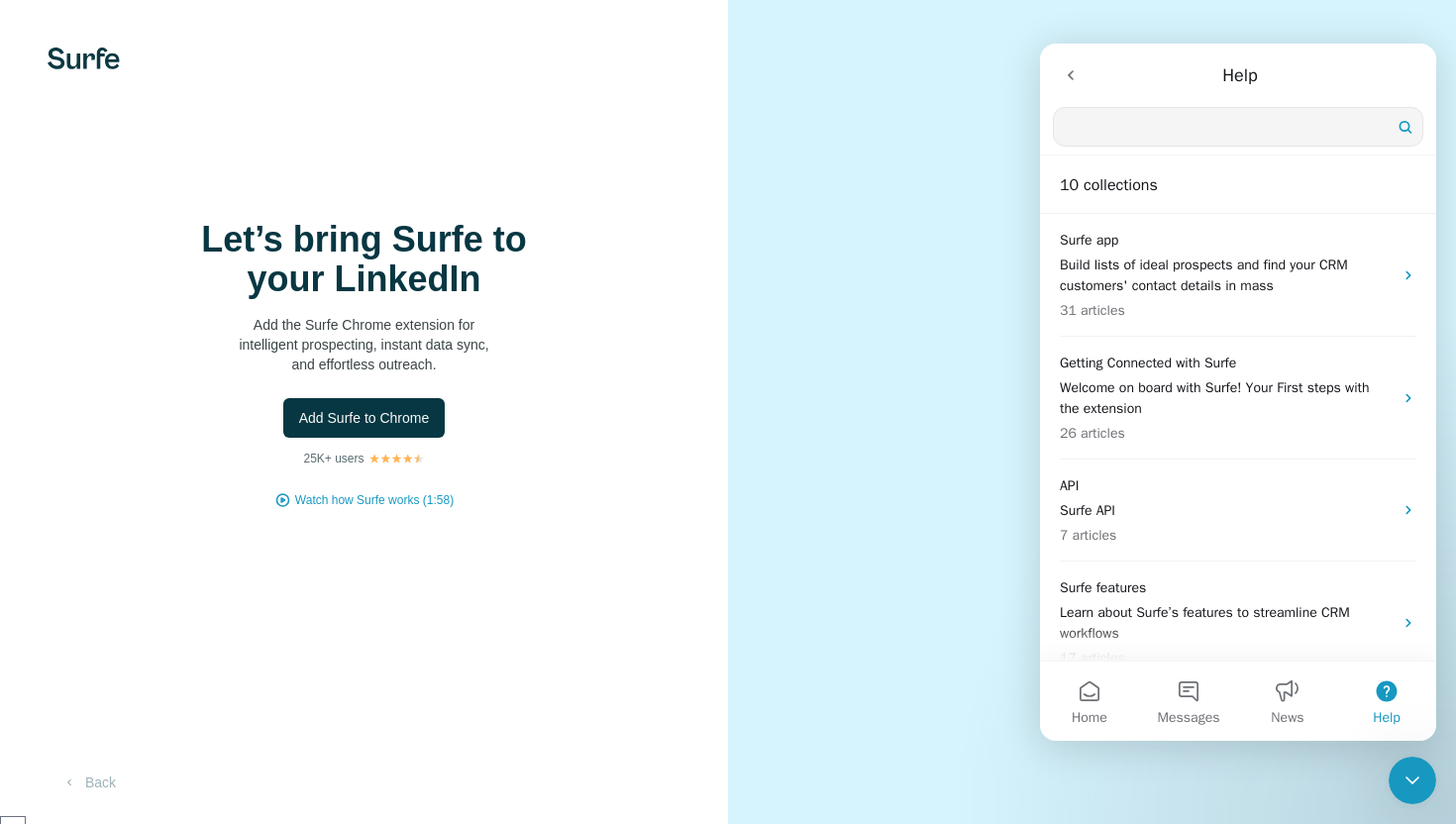 click 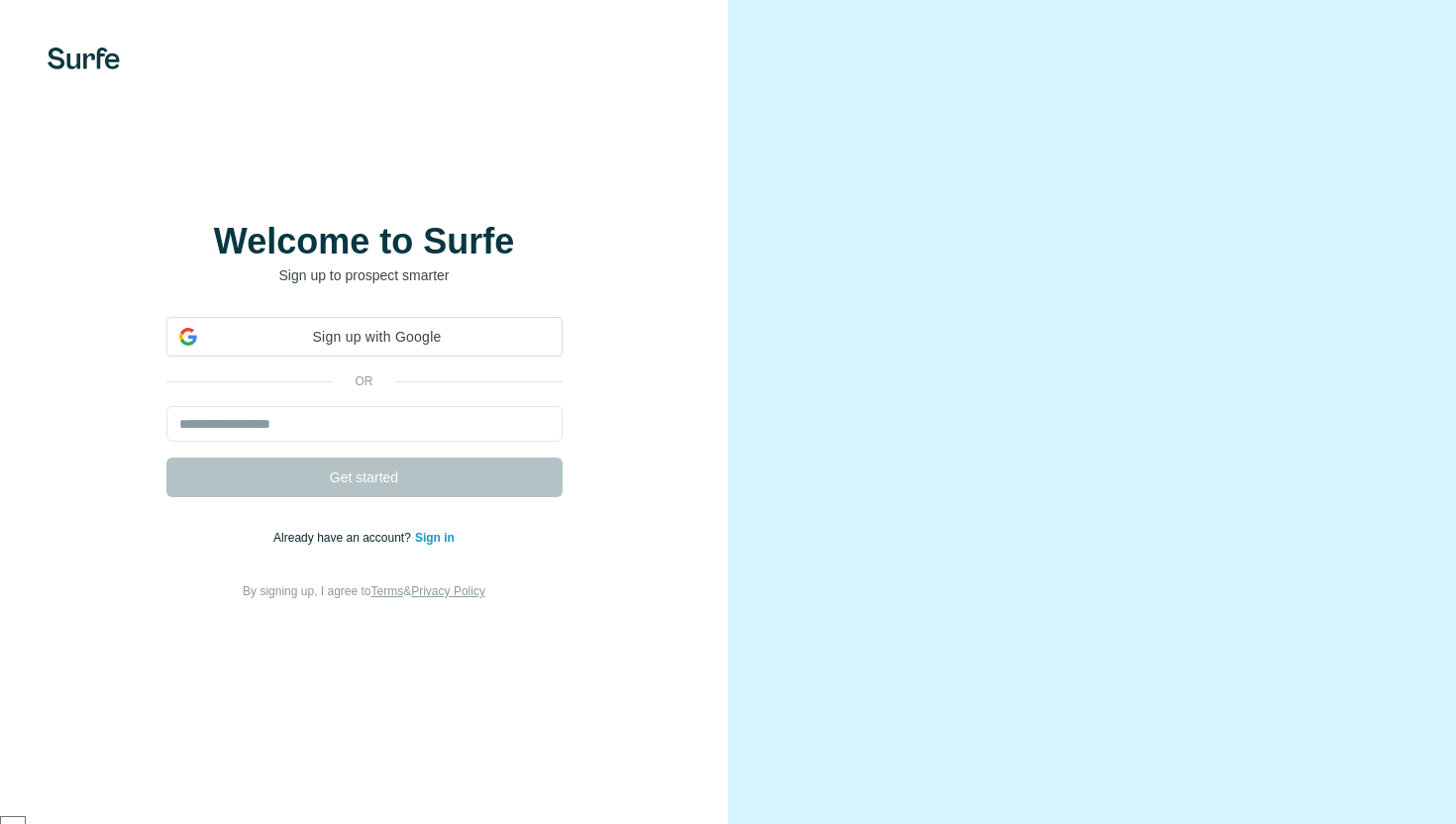 scroll, scrollTop: 0, scrollLeft: 0, axis: both 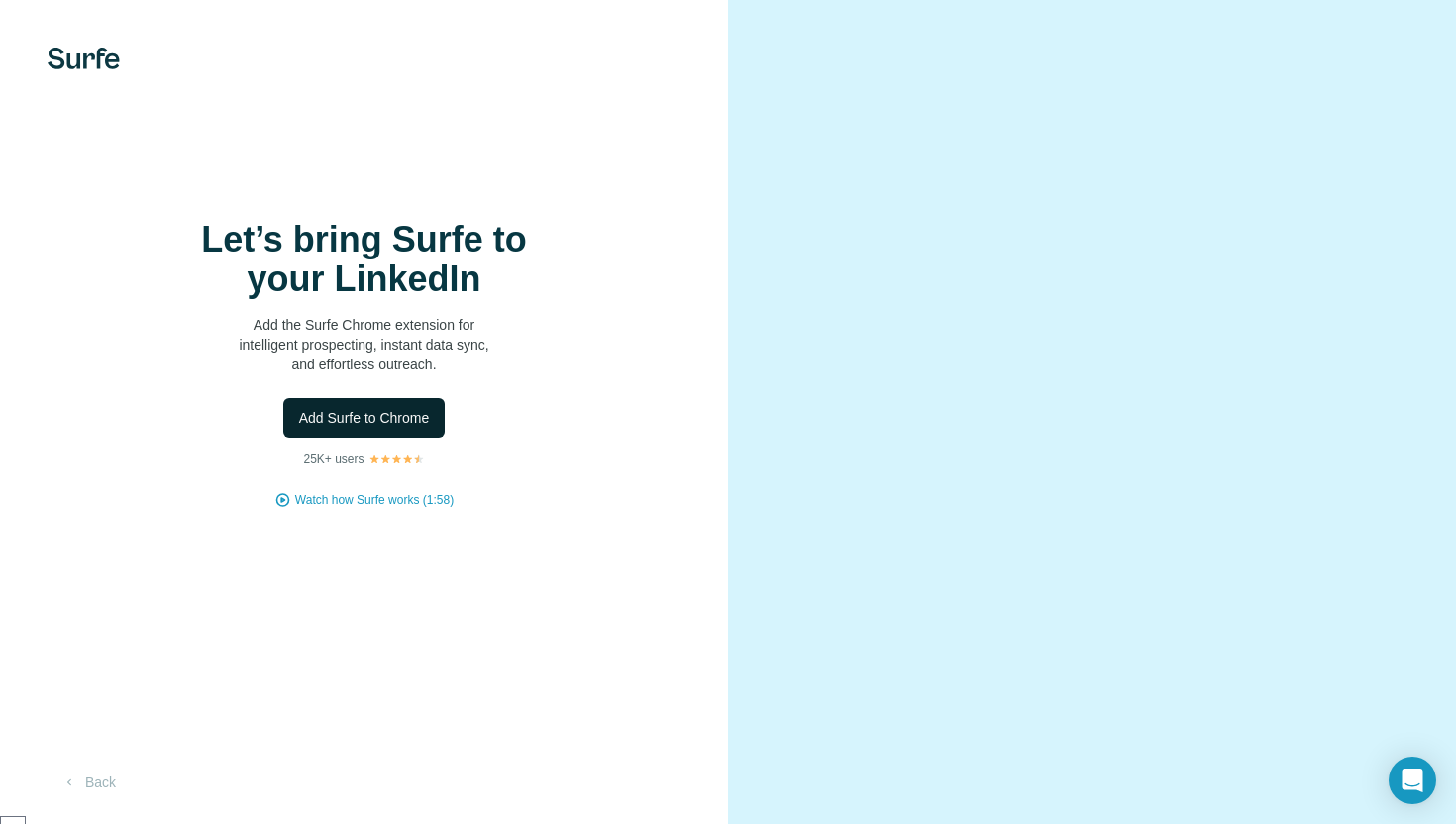 click on "Add Surfe to Chrome" at bounding box center [364, 418] 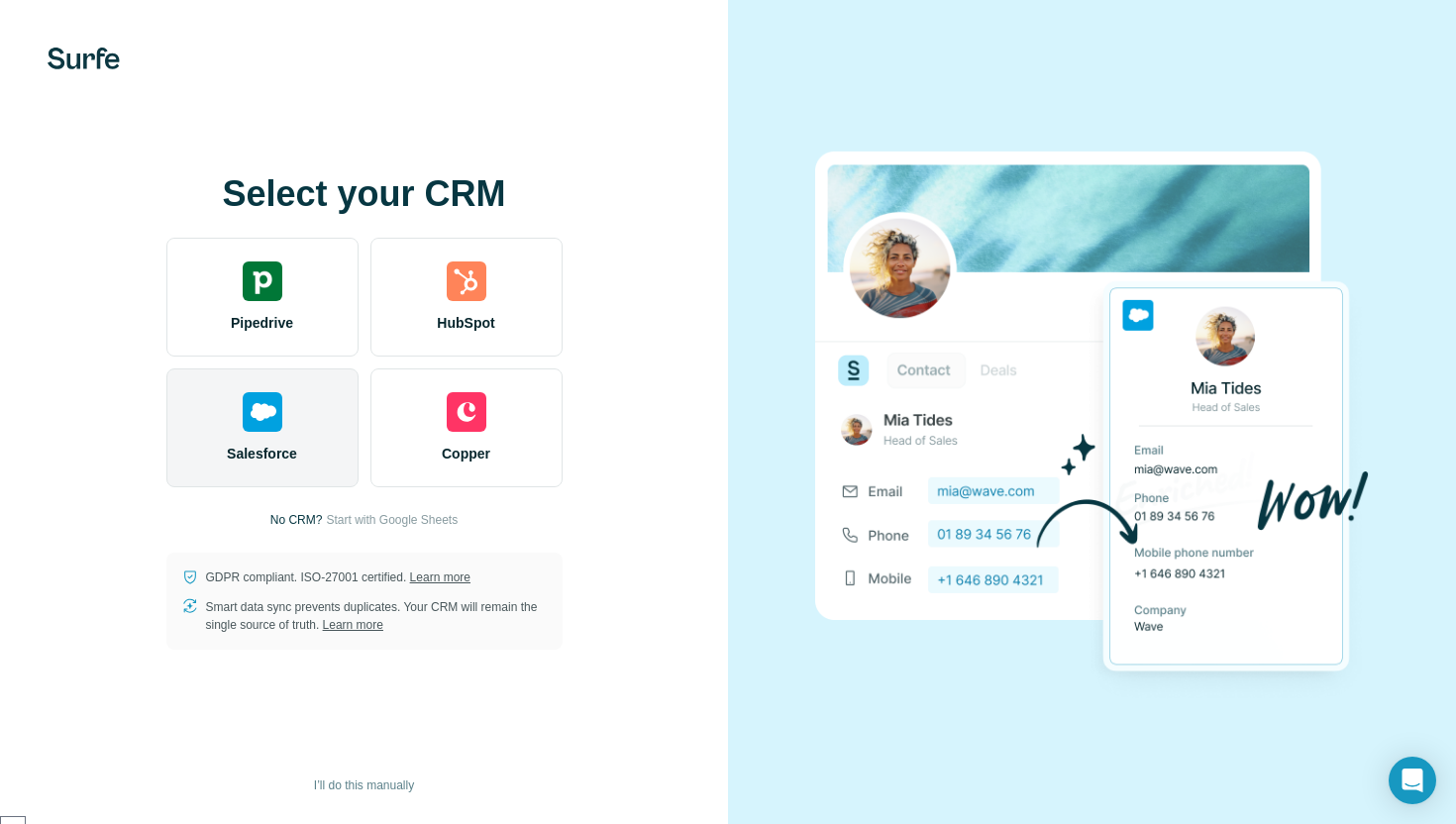 click on "Salesforce" at bounding box center [262, 428] 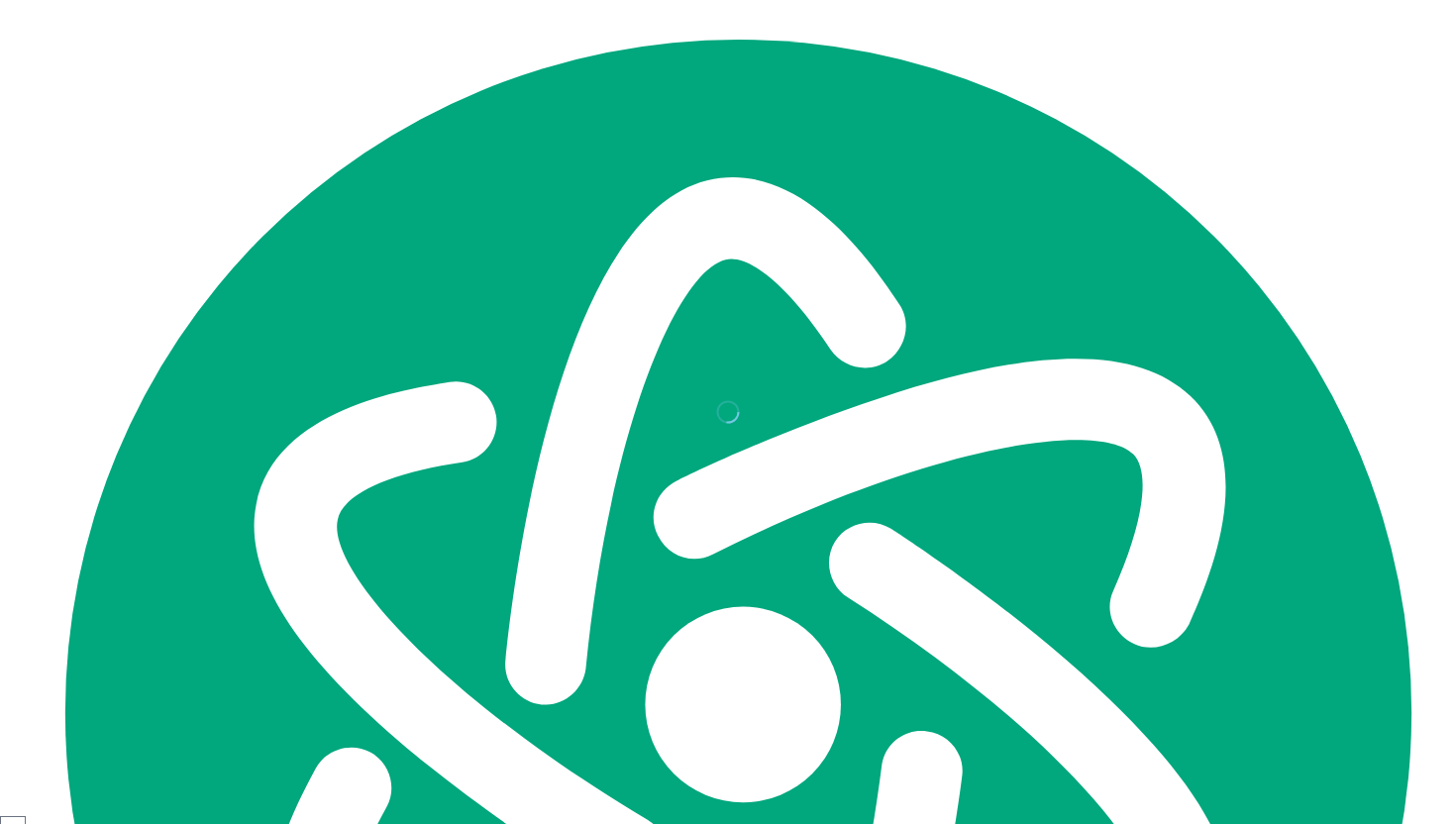 scroll, scrollTop: 0, scrollLeft: 0, axis: both 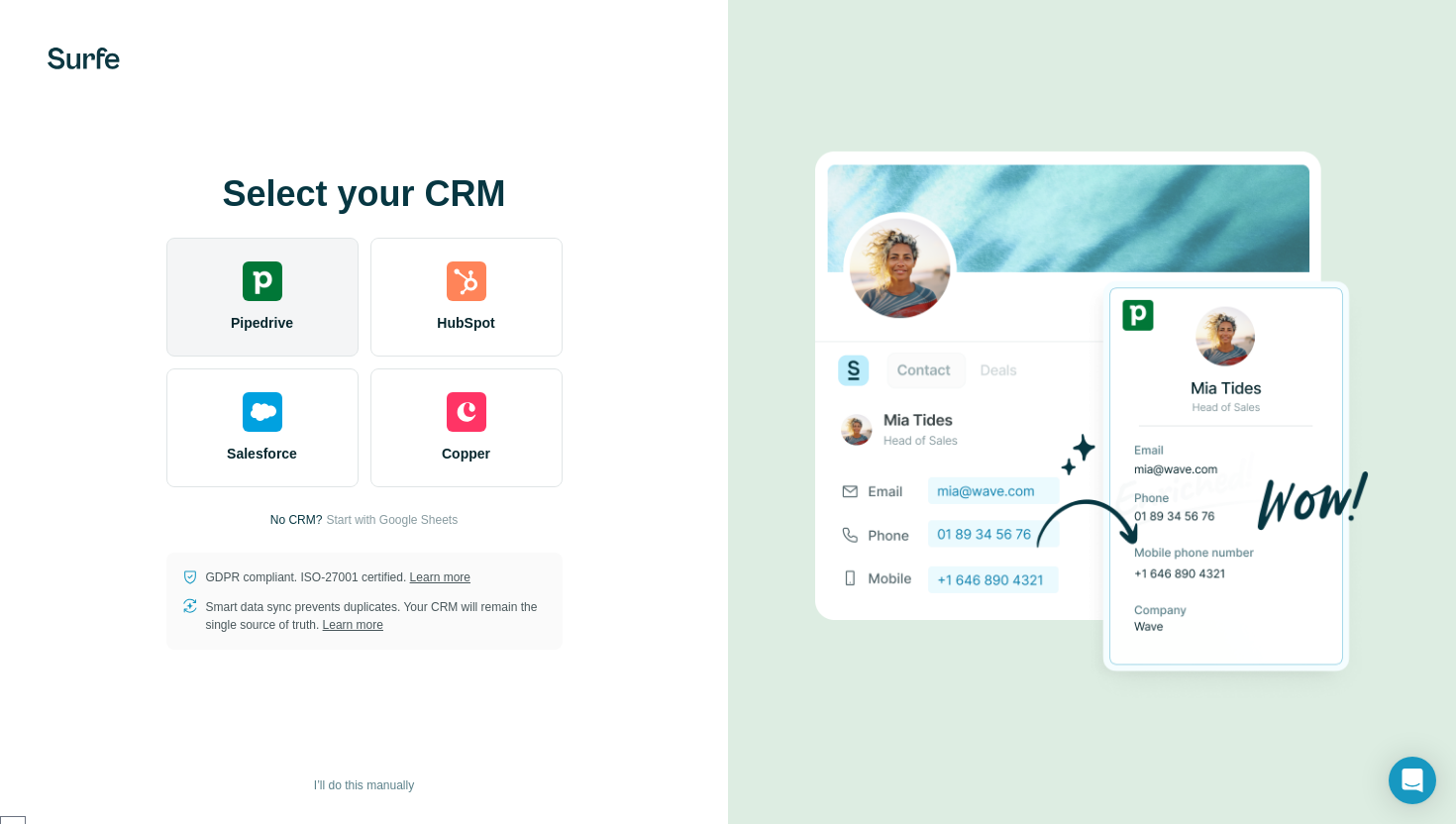 click on "Pipedrive" at bounding box center [262, 297] 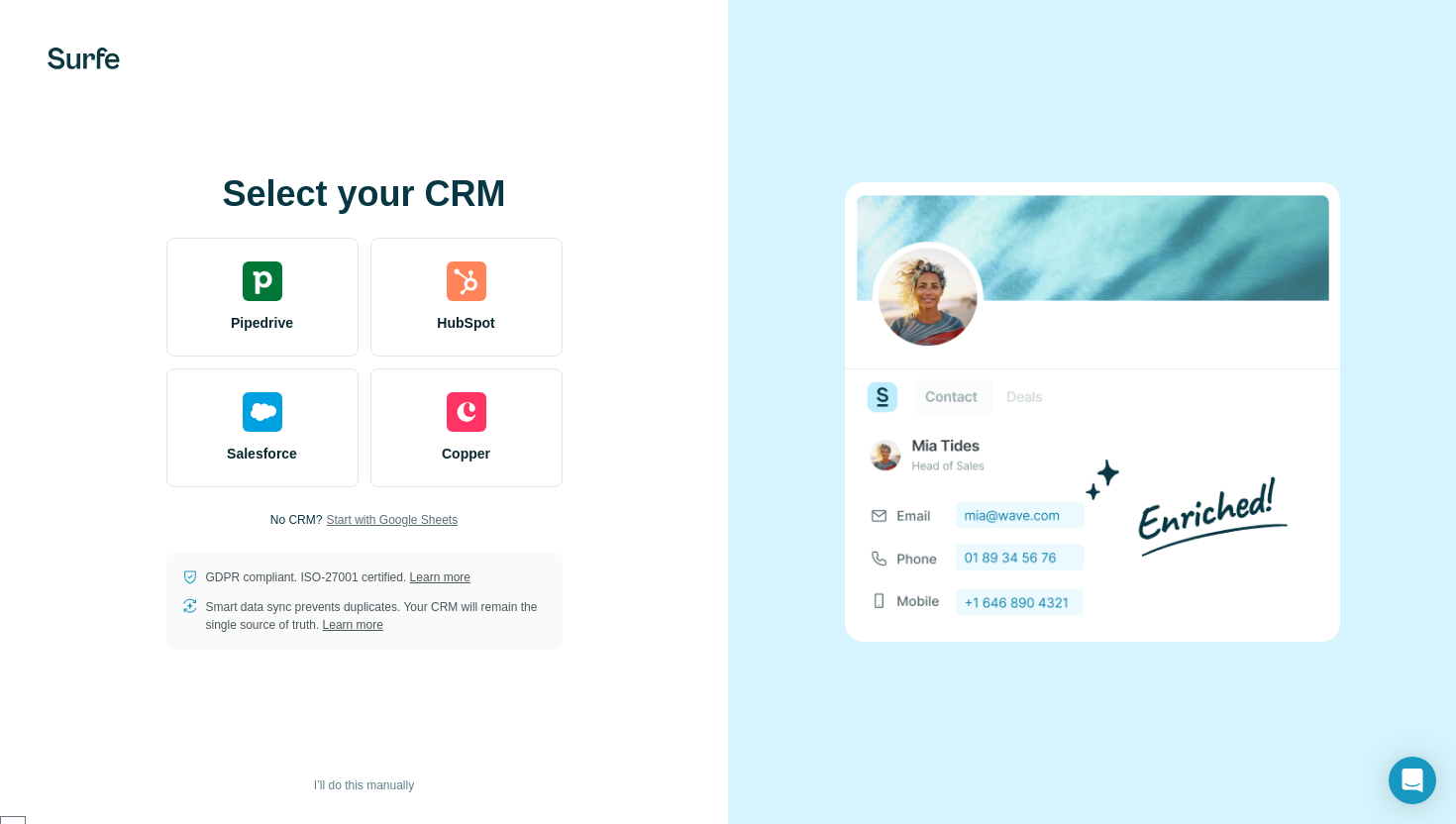 click on "Start with Google Sheets" at bounding box center (391, 520) 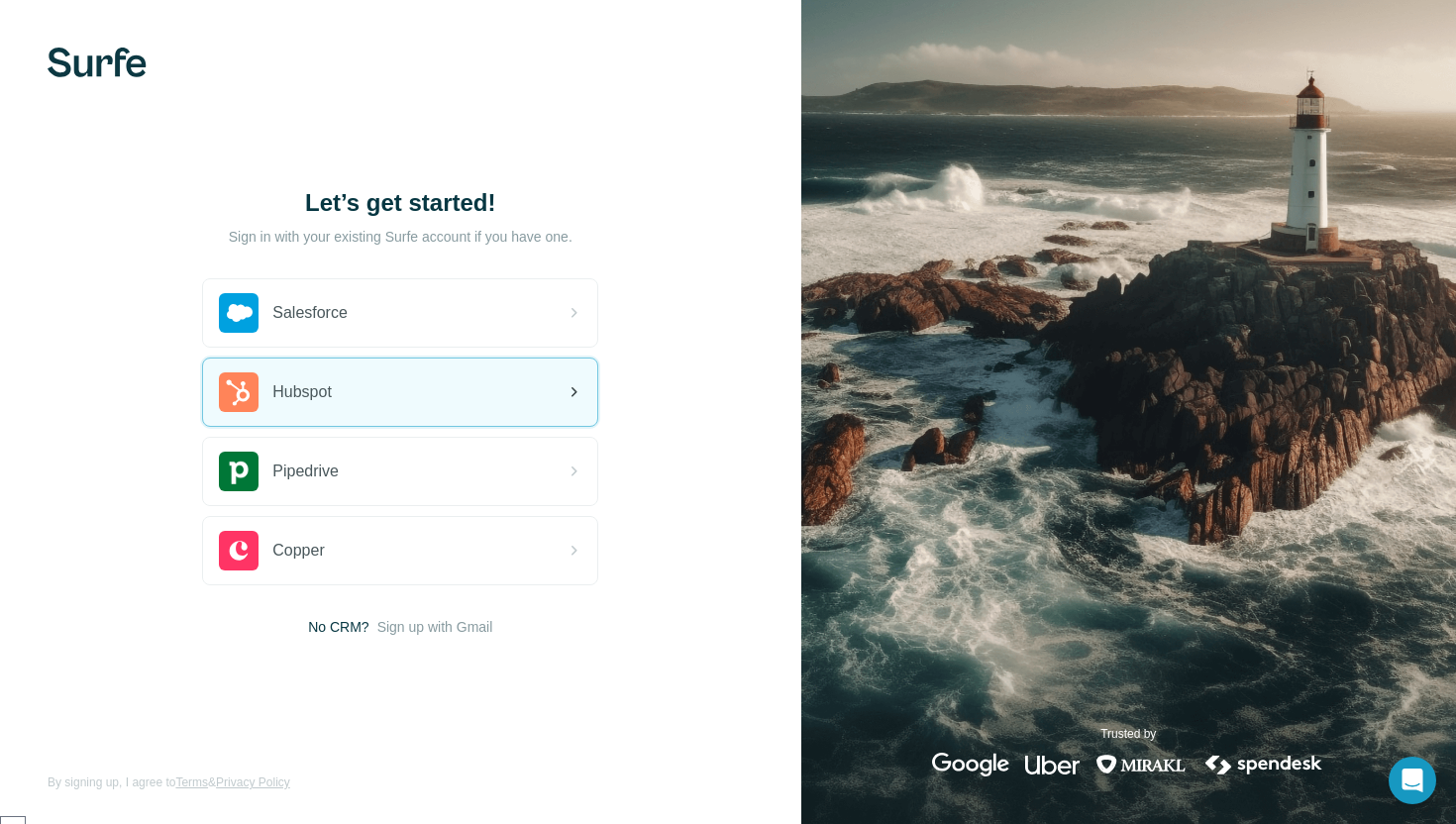 scroll, scrollTop: 0, scrollLeft: 0, axis: both 